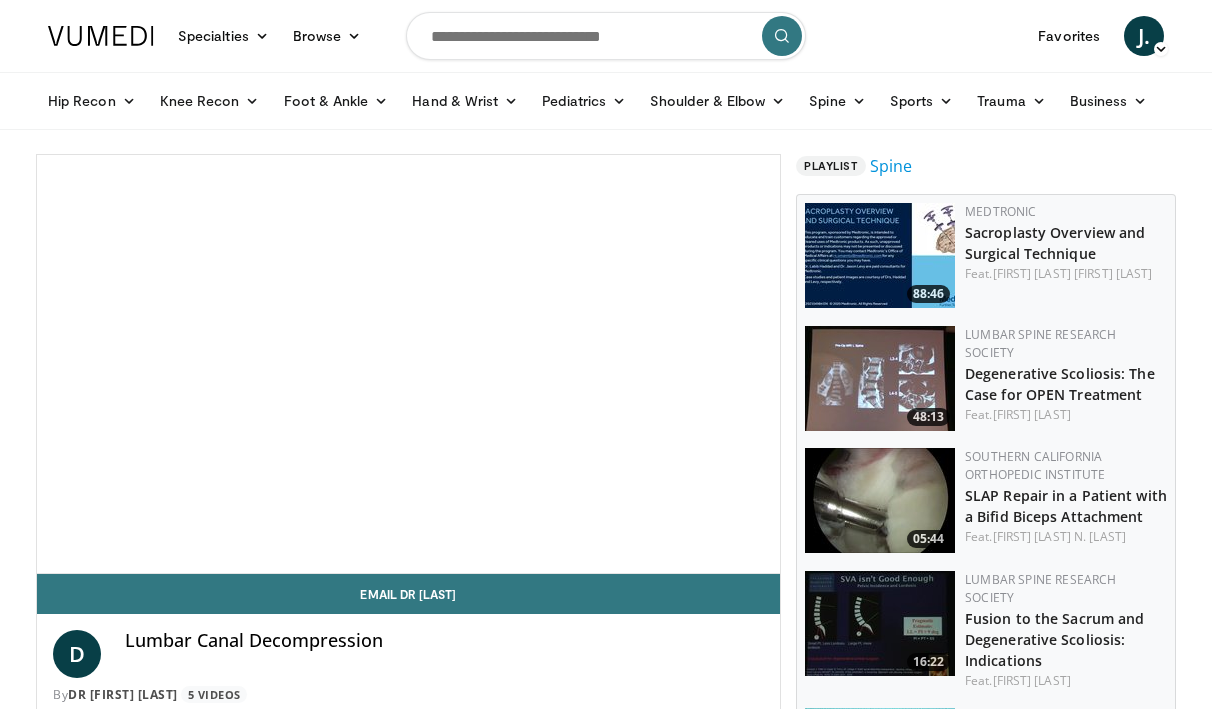 scroll, scrollTop: 0, scrollLeft: 0, axis: both 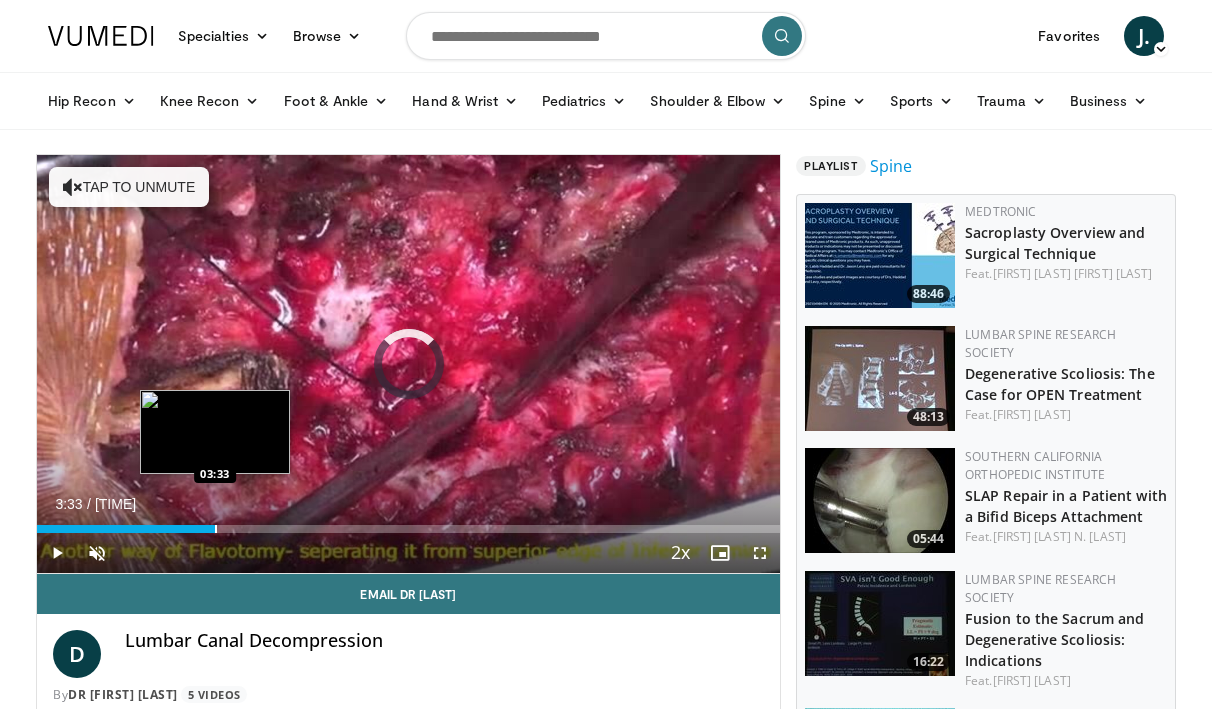 click on "Loaded :  7.86% [TIME] [TIME]" at bounding box center (408, 523) 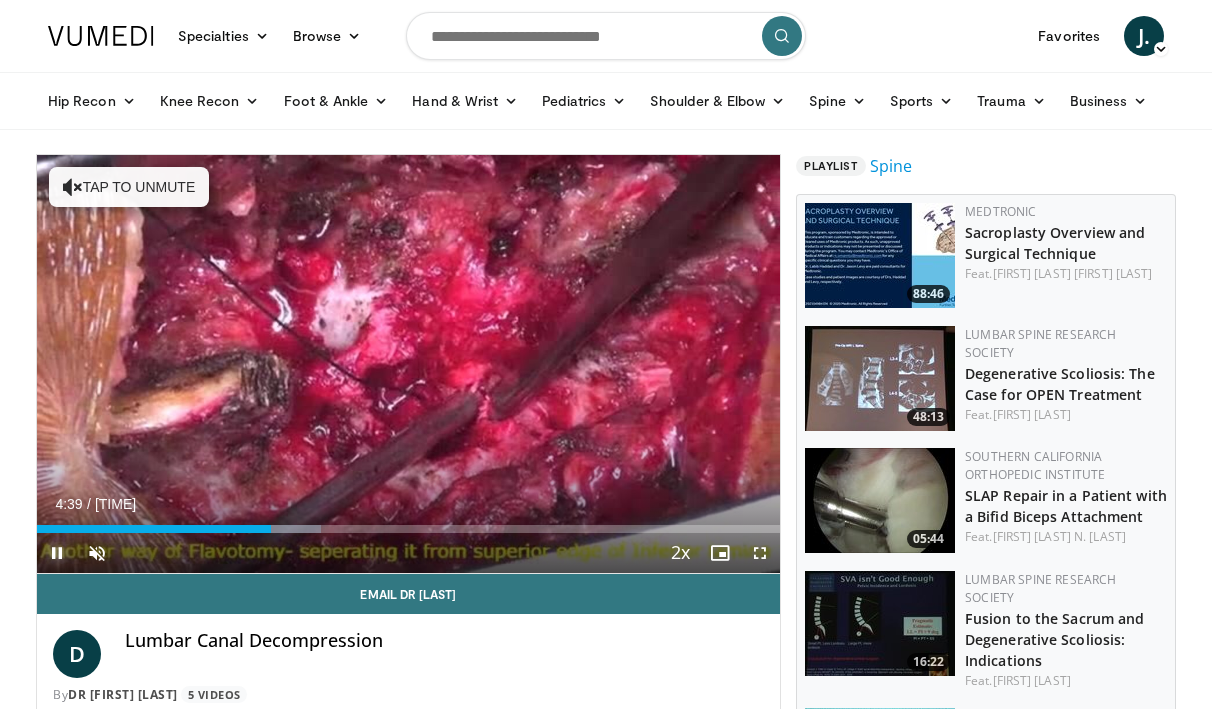 click at bounding box center [57, 553] 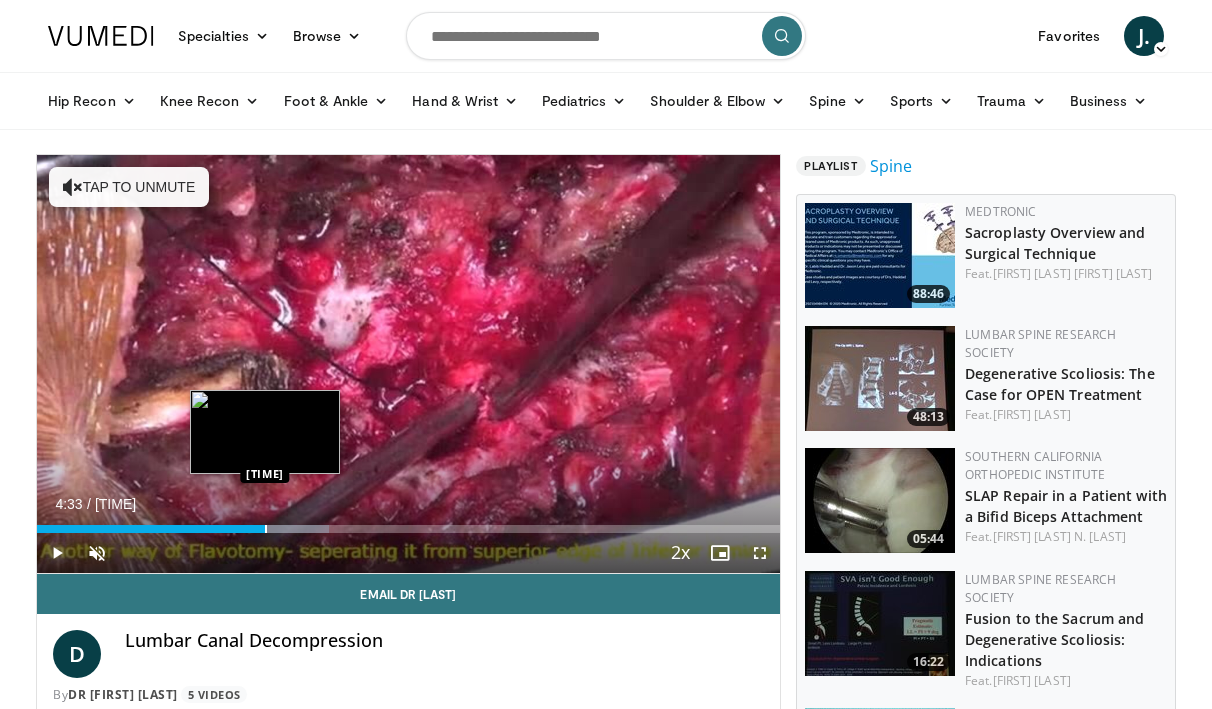 click at bounding box center [266, 529] 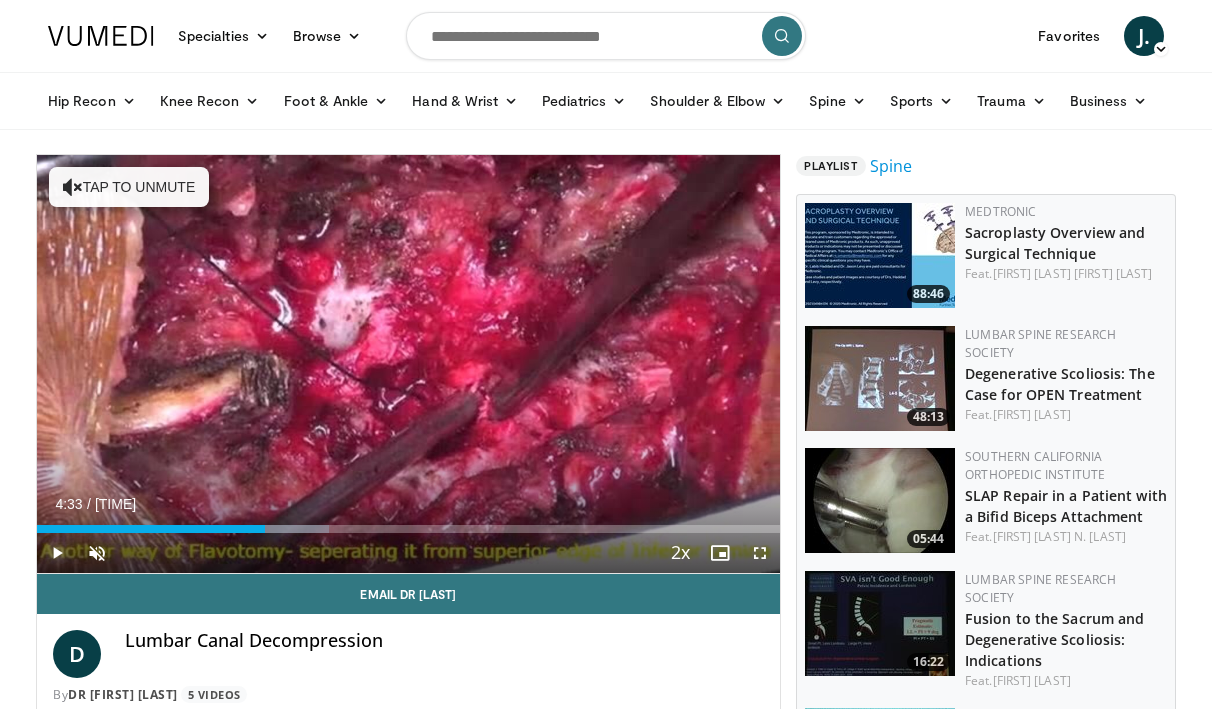 click at bounding box center [57, 553] 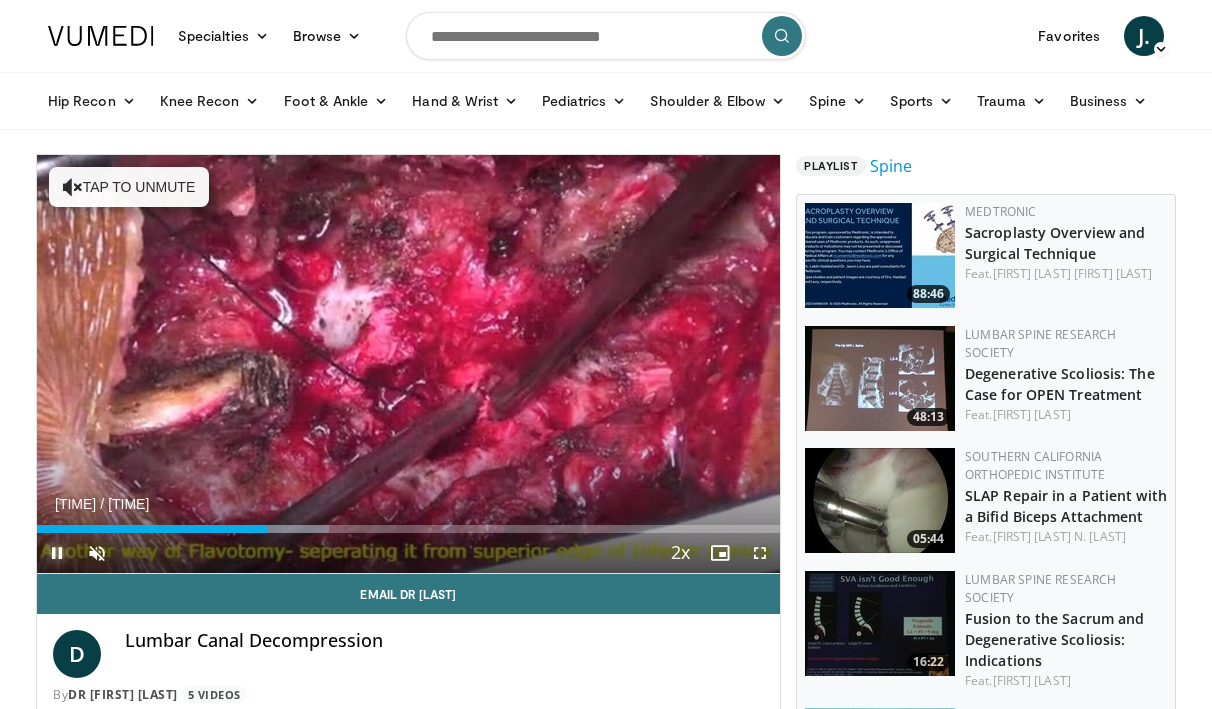 click at bounding box center (57, 553) 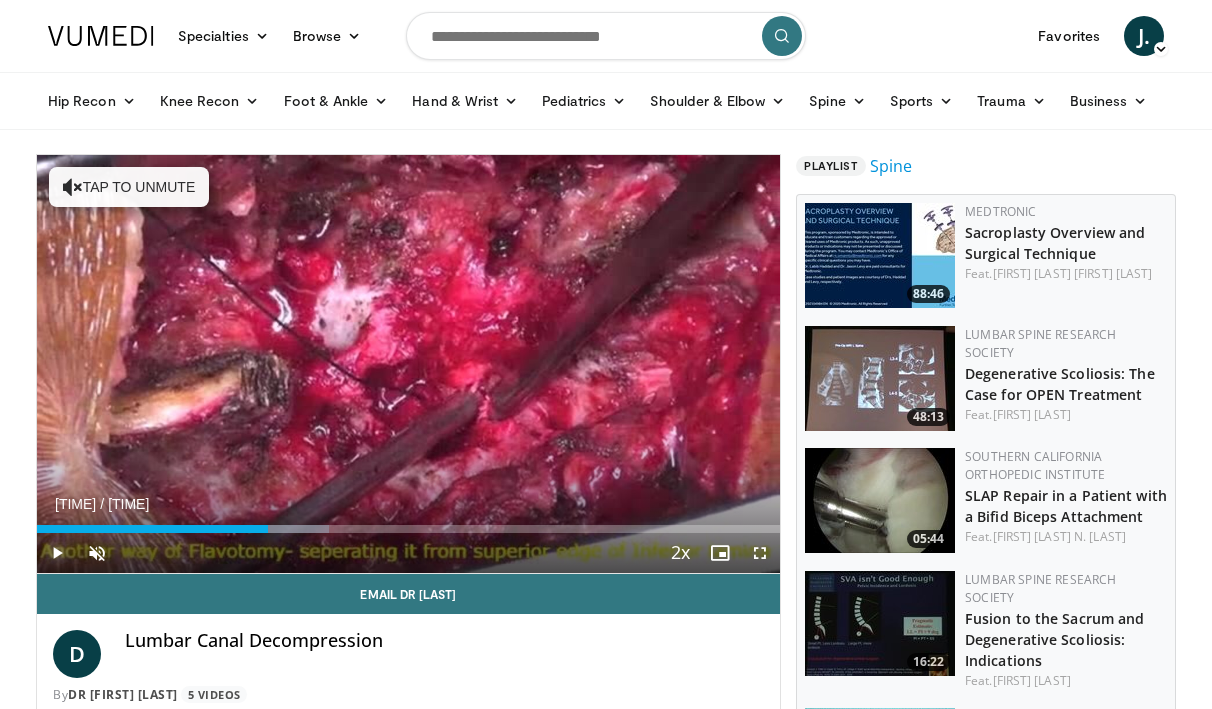 click at bounding box center [57, 553] 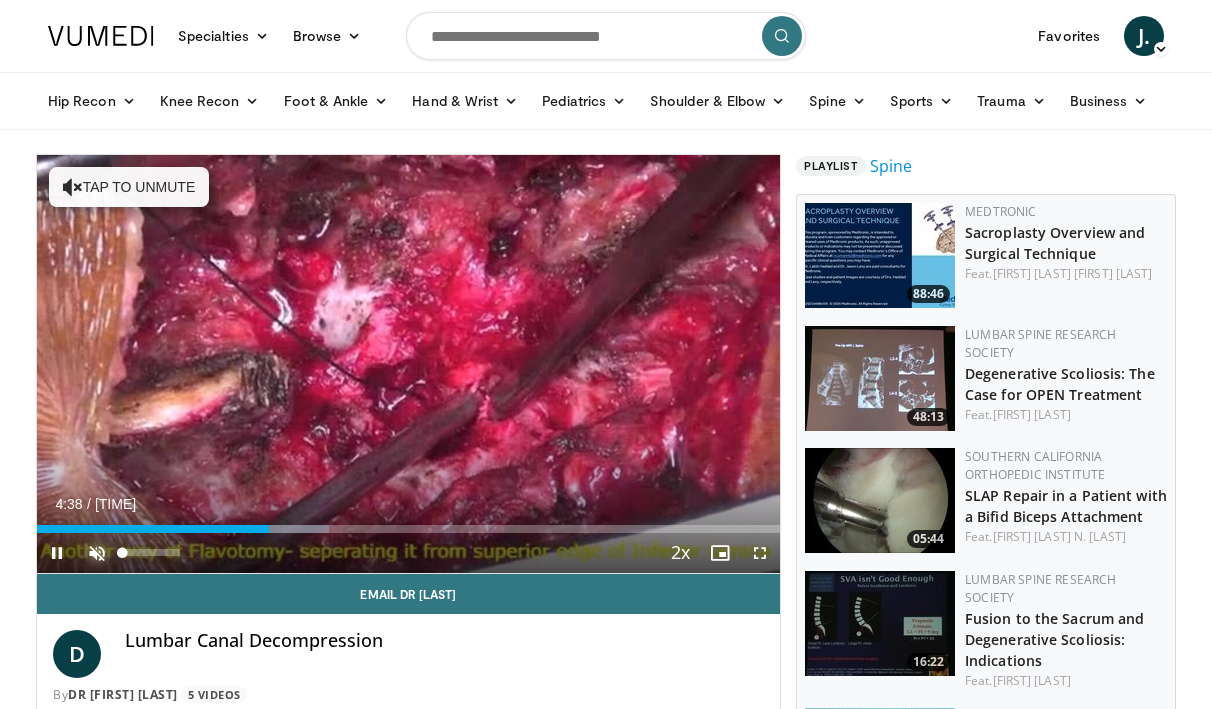 click at bounding box center (97, 553) 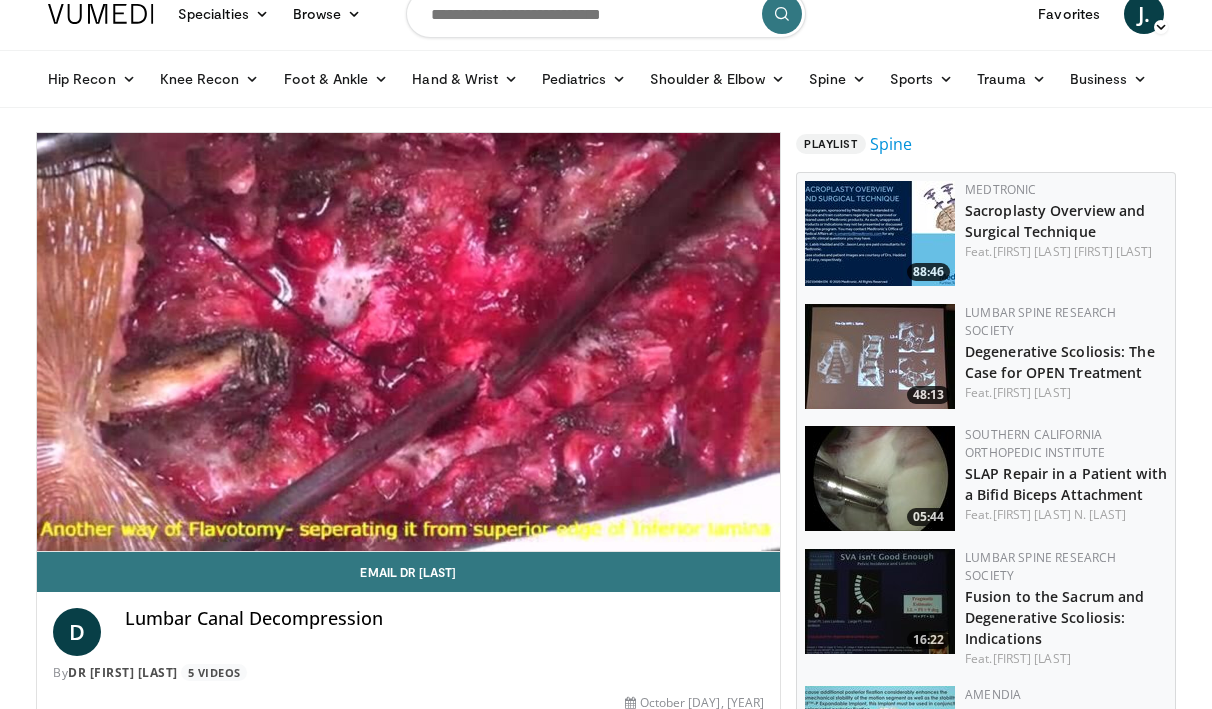 scroll, scrollTop: 7, scrollLeft: 0, axis: vertical 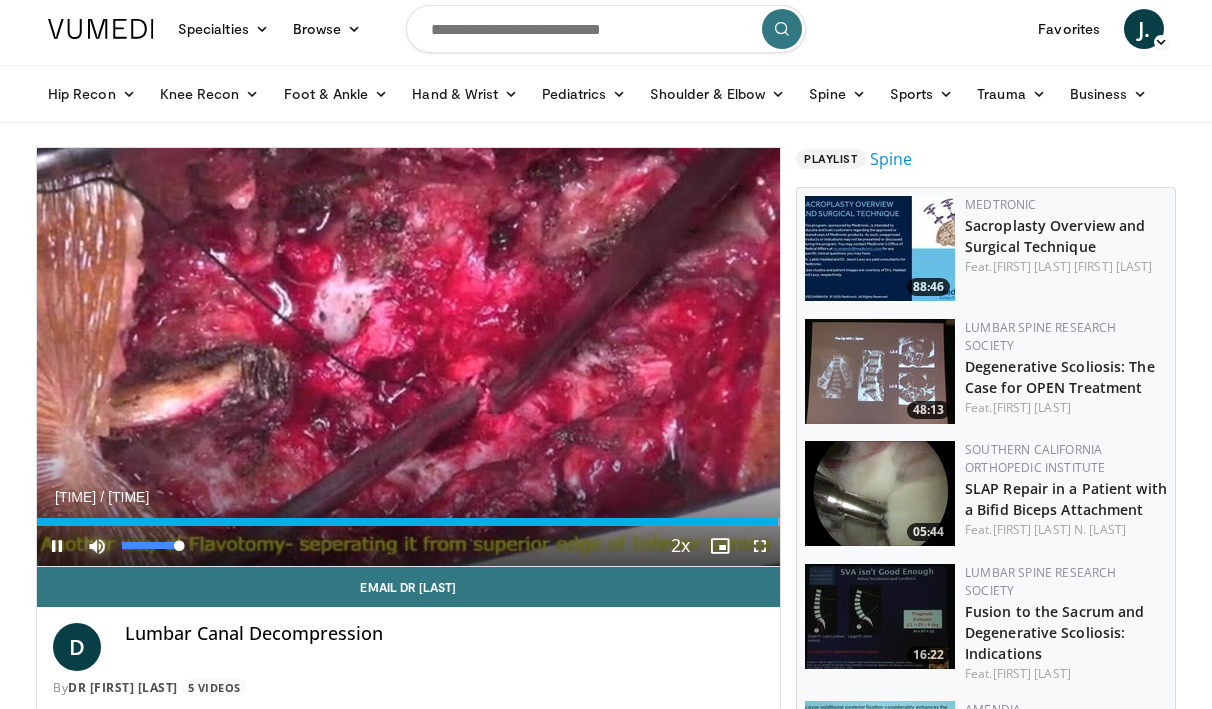 click at bounding box center (97, 546) 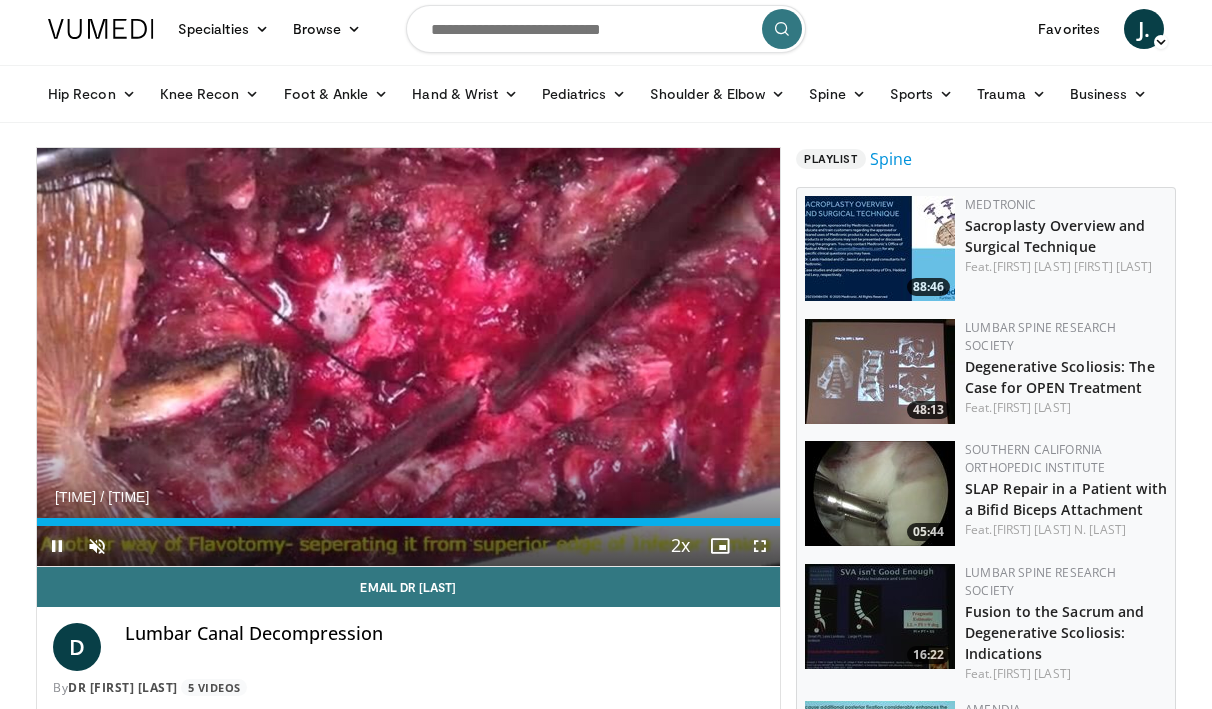 click at bounding box center [57, 546] 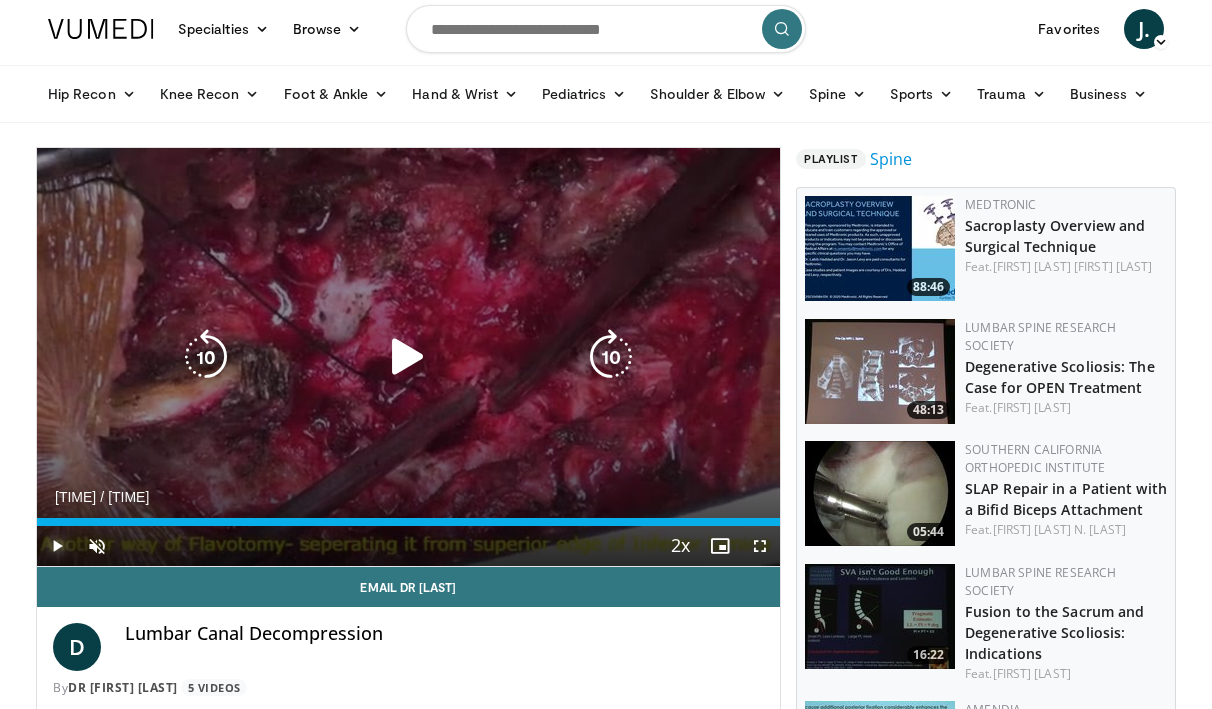 type 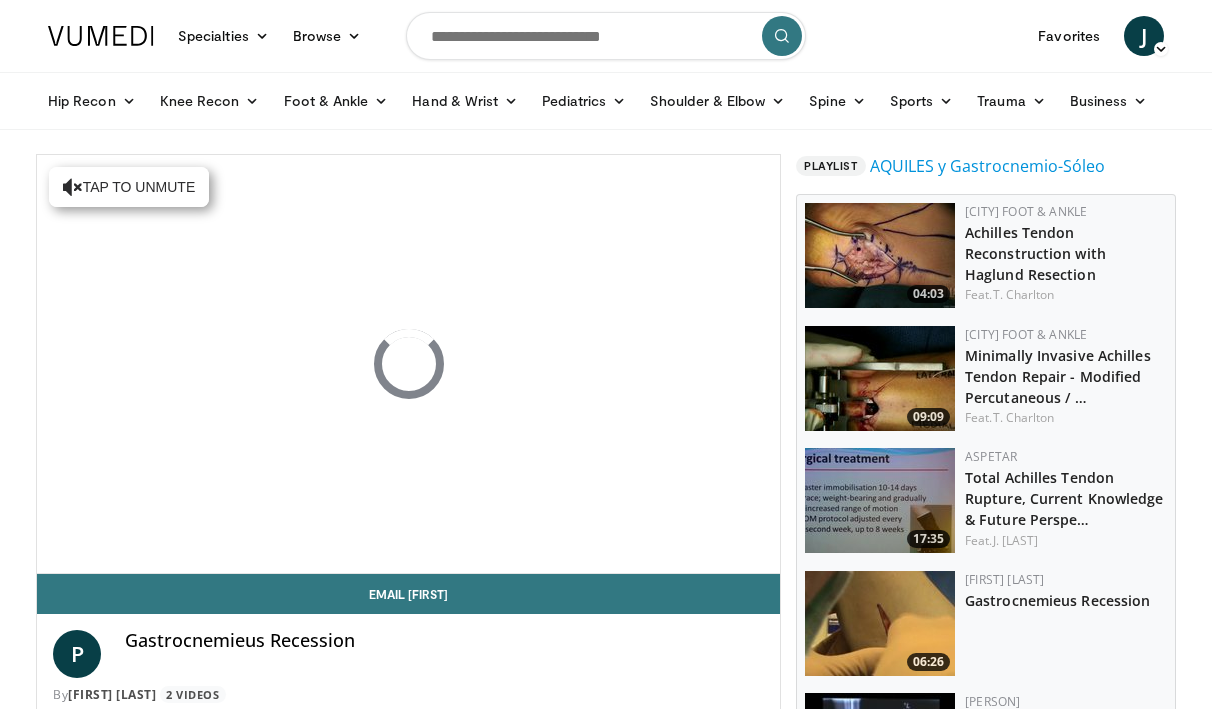 scroll, scrollTop: 0, scrollLeft: 0, axis: both 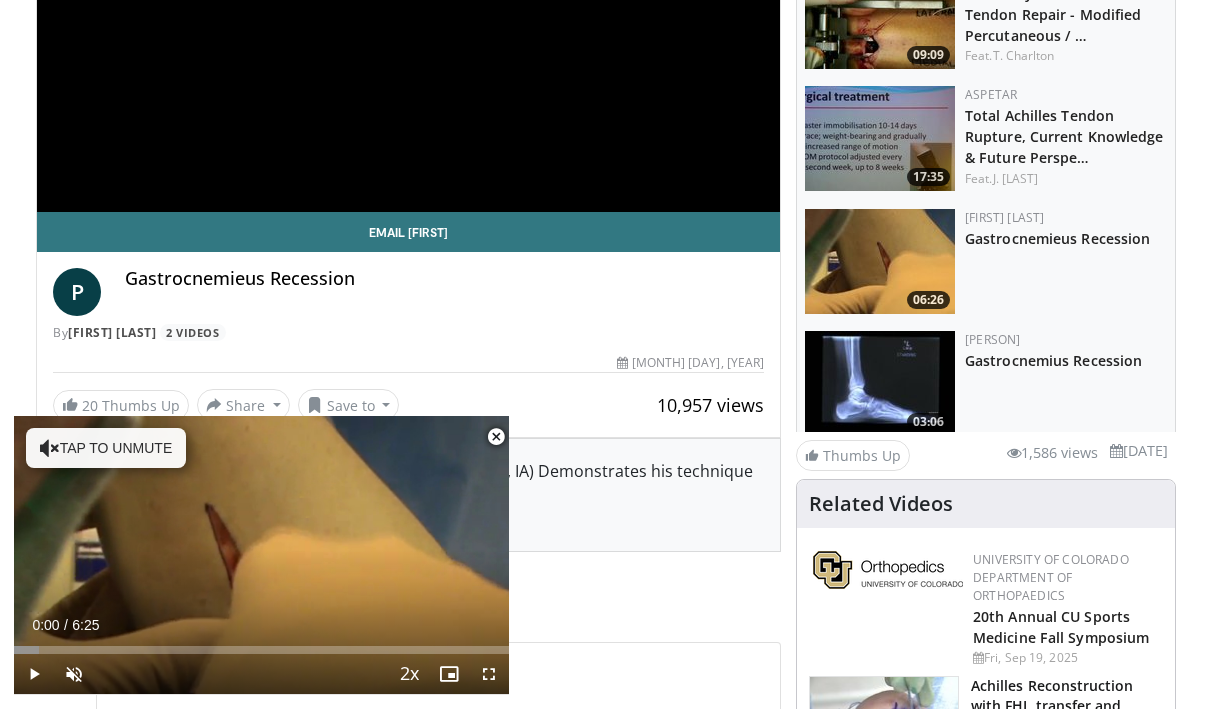 click at bounding box center (496, 437) 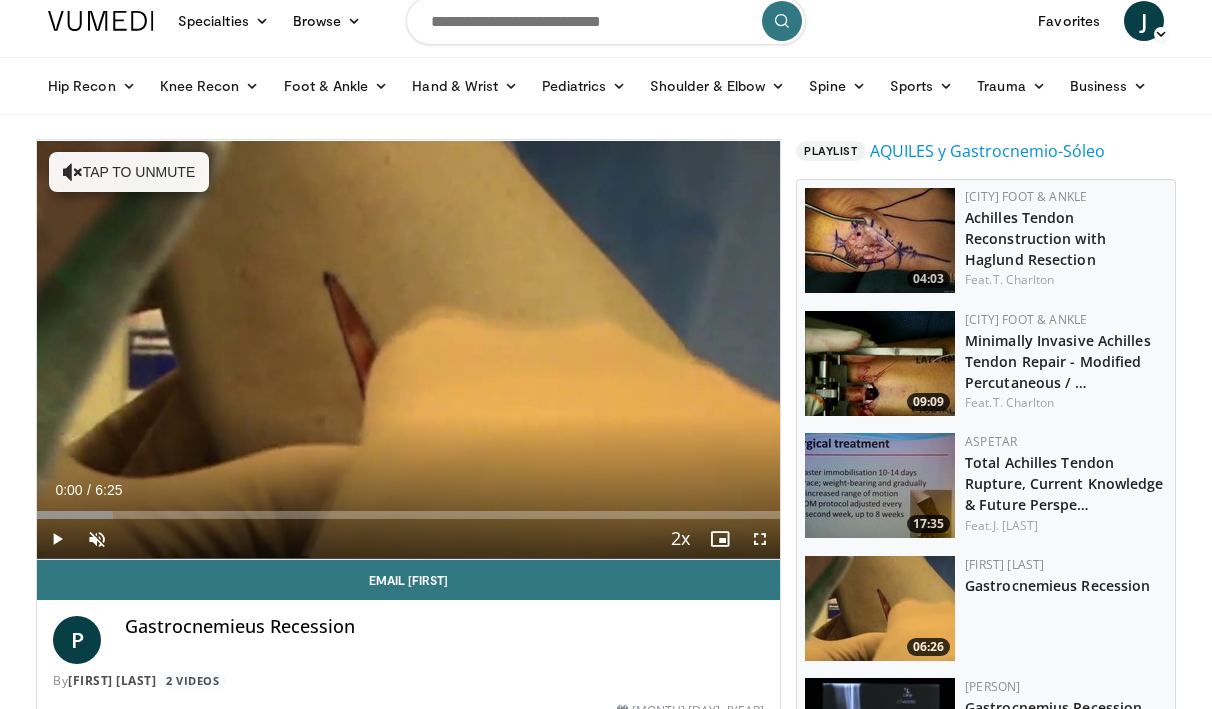 scroll, scrollTop: 0, scrollLeft: 0, axis: both 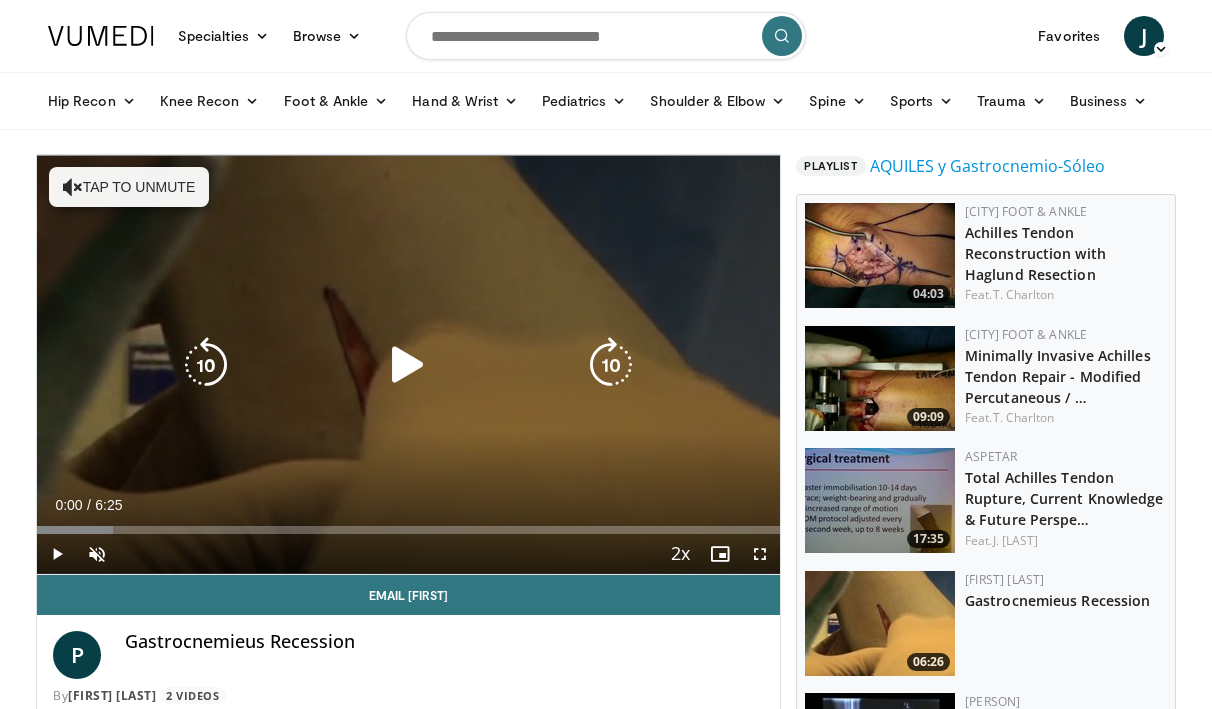 click at bounding box center (408, 365) 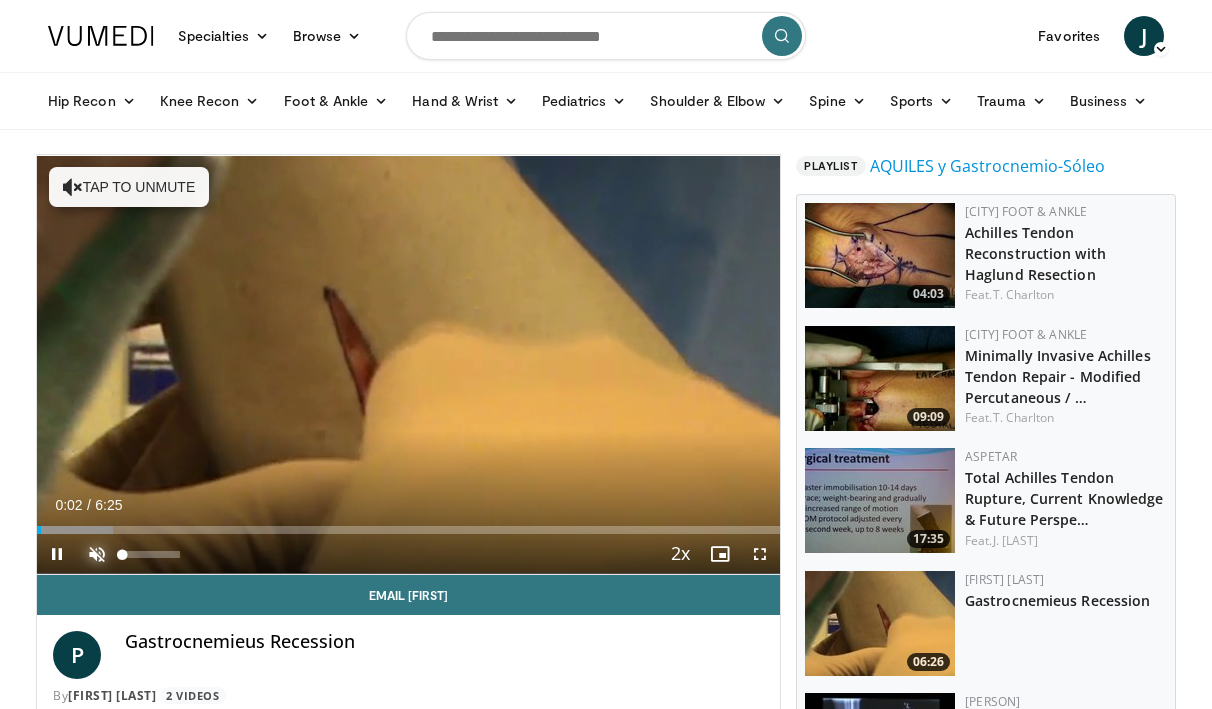 click at bounding box center [97, 554] 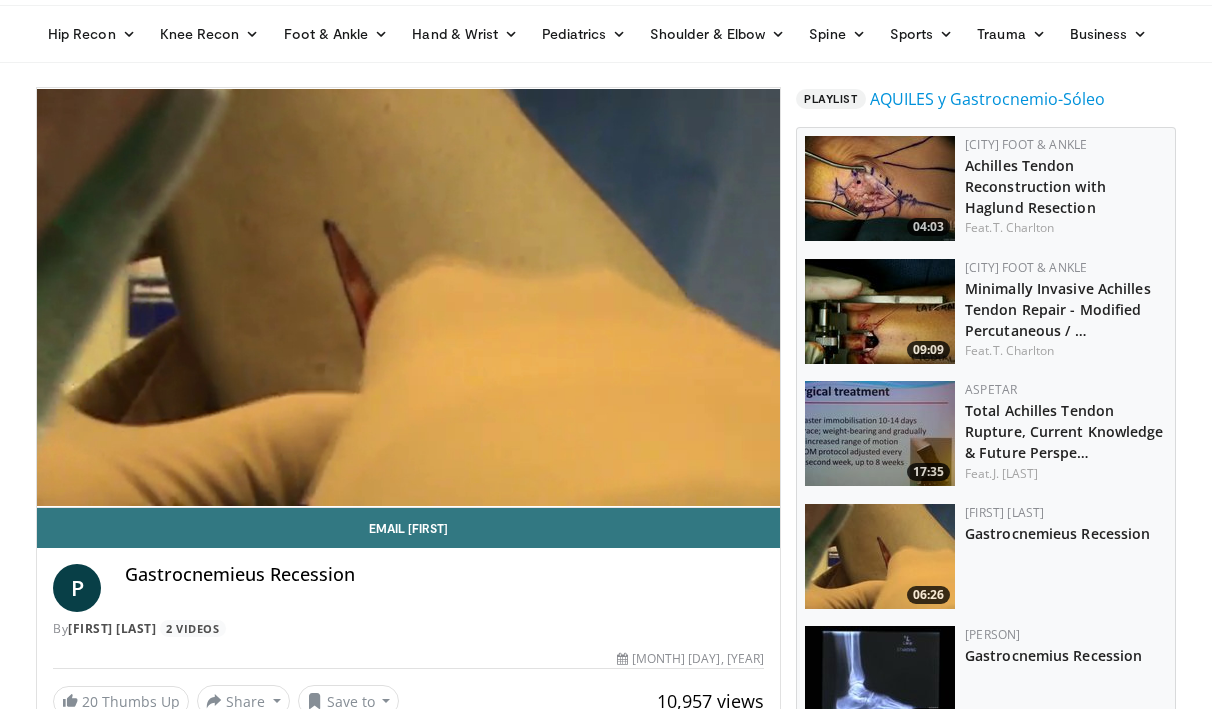 scroll, scrollTop: 42, scrollLeft: 0, axis: vertical 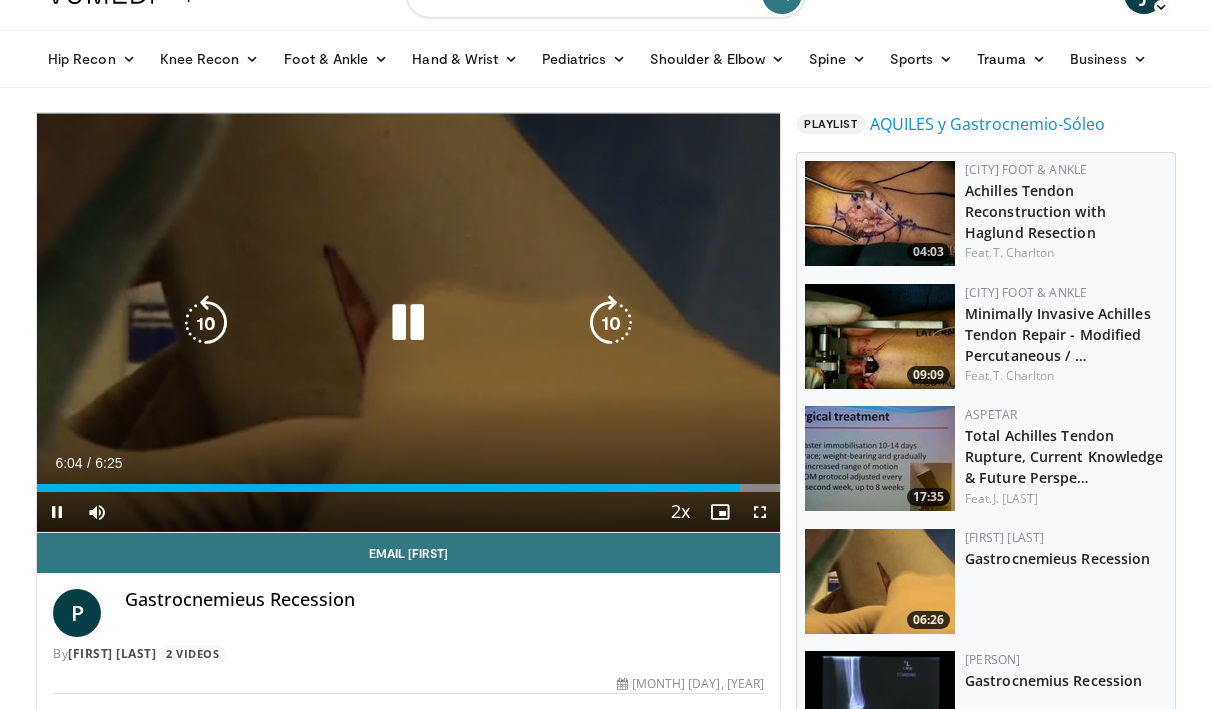 click at bounding box center (408, 323) 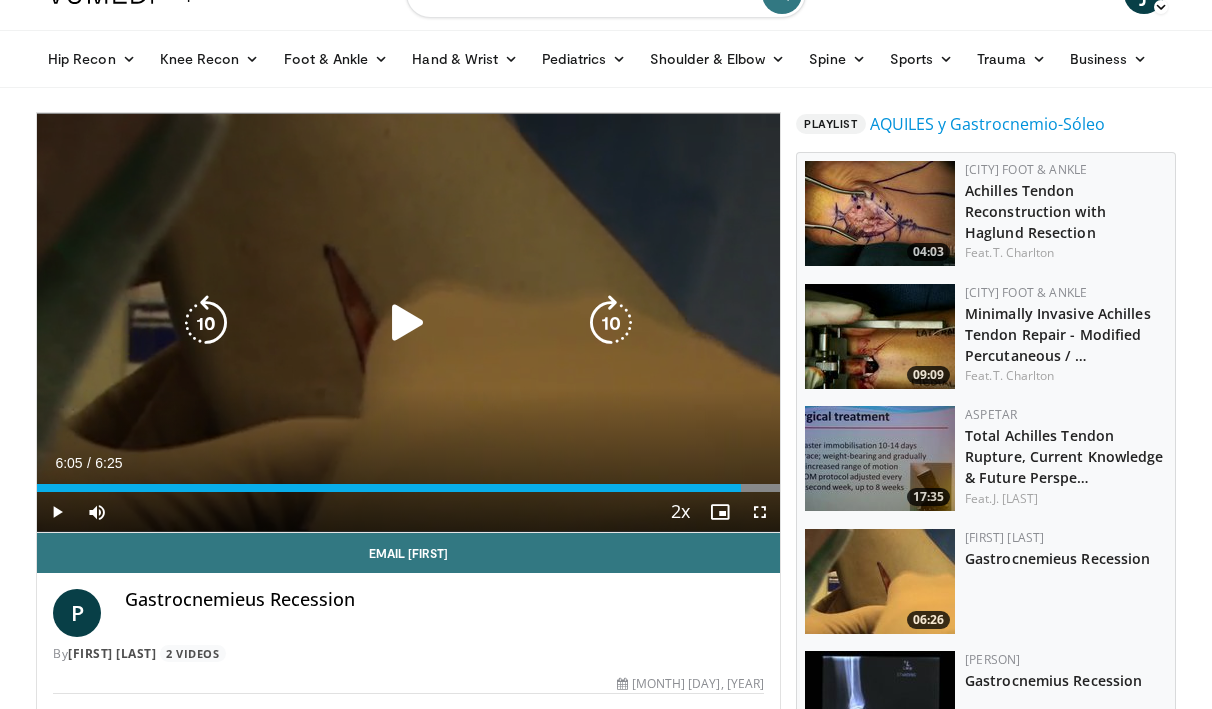 type 